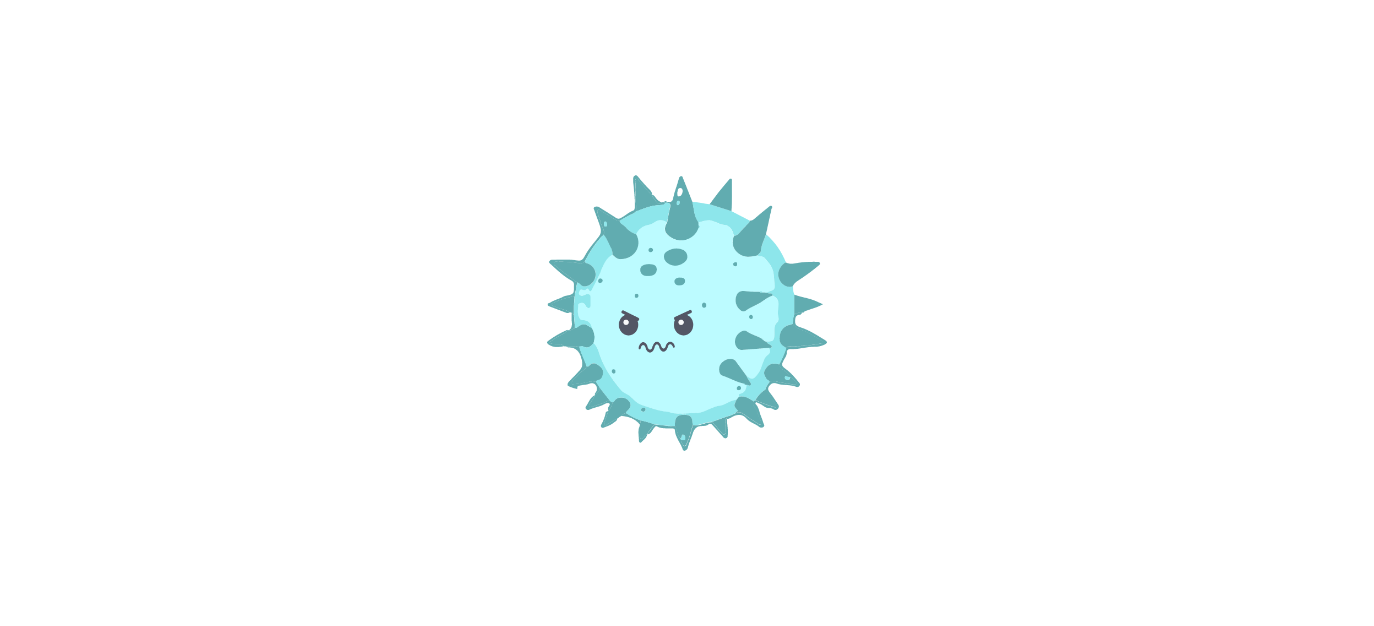 scroll, scrollTop: 0, scrollLeft: 0, axis: both 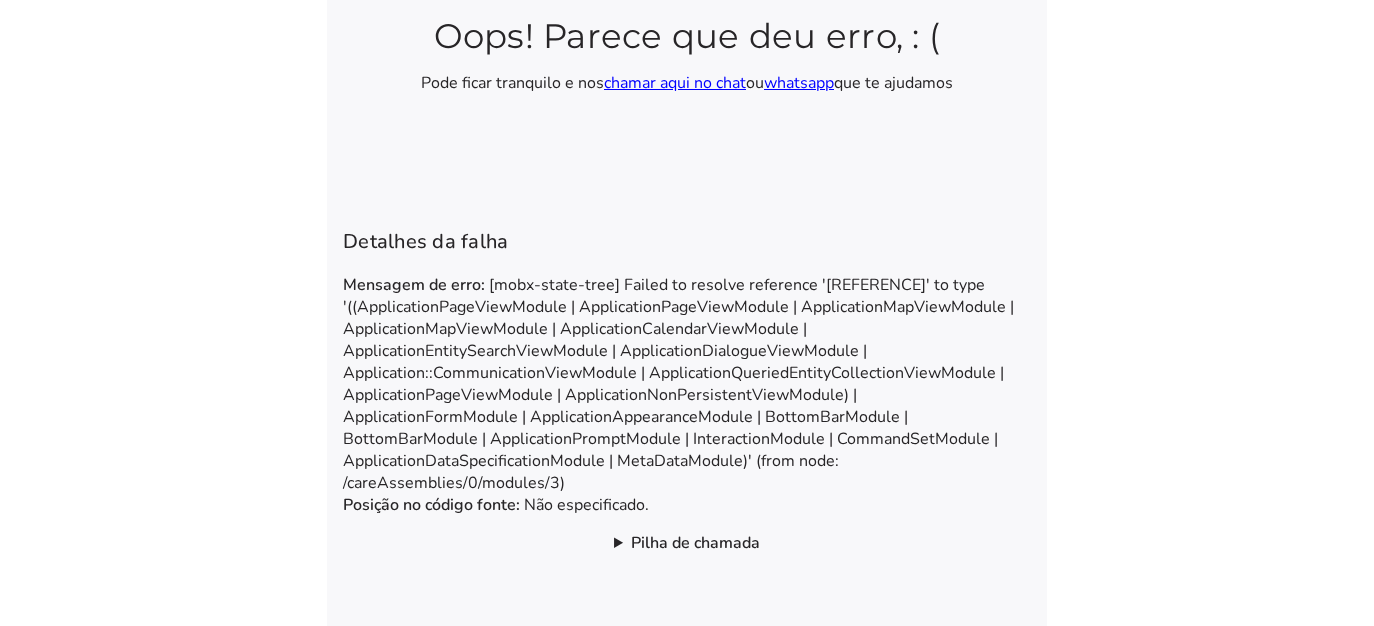 click on "Pilha de chamada" 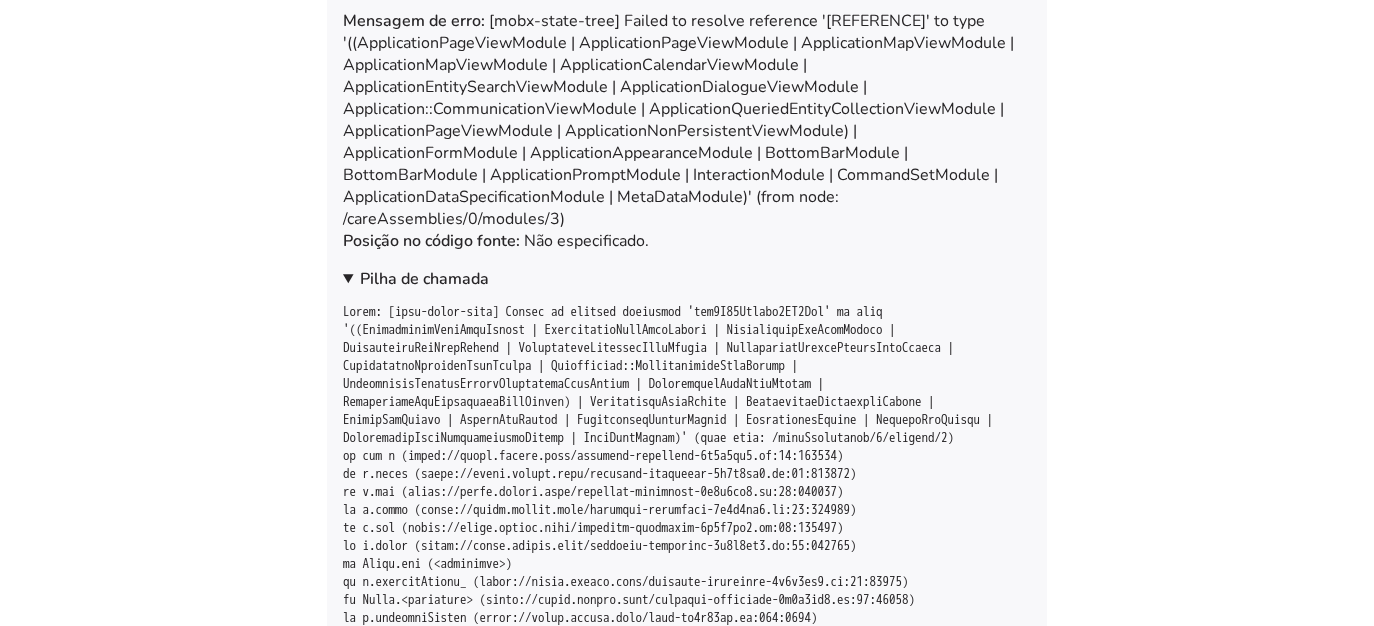 scroll, scrollTop: 0, scrollLeft: 0, axis: both 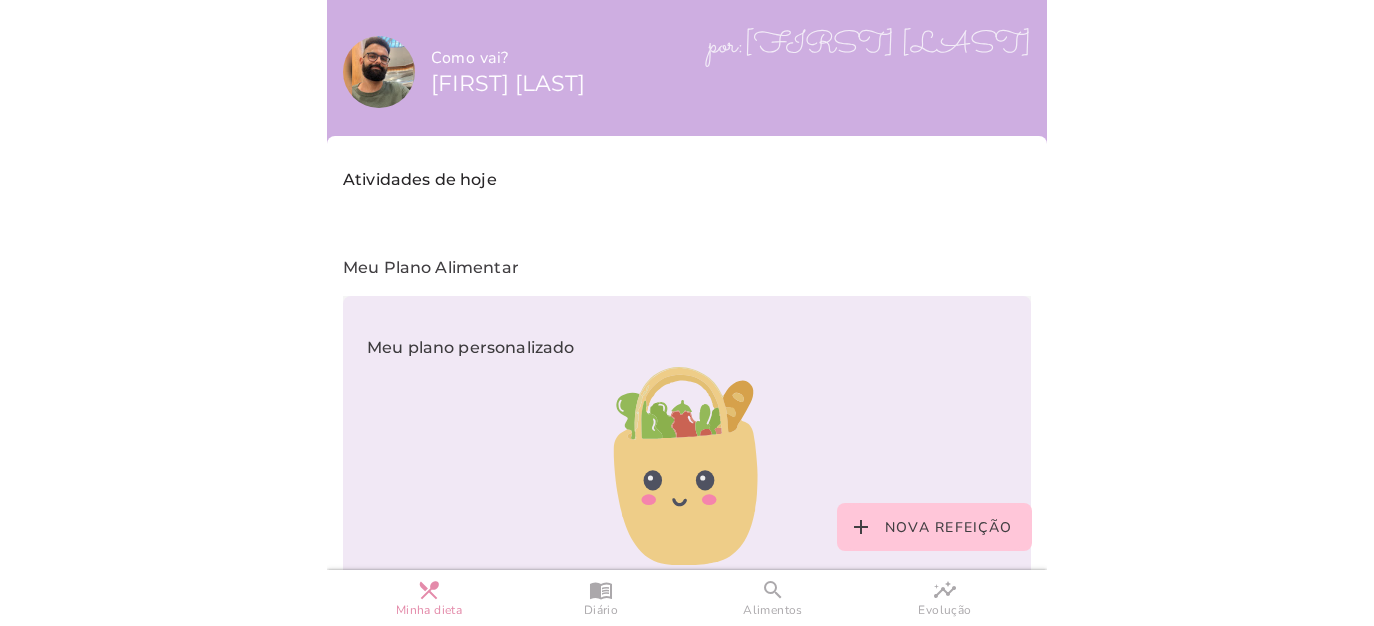 click on "Meu plano personalizado" at bounding box center [470, 466] 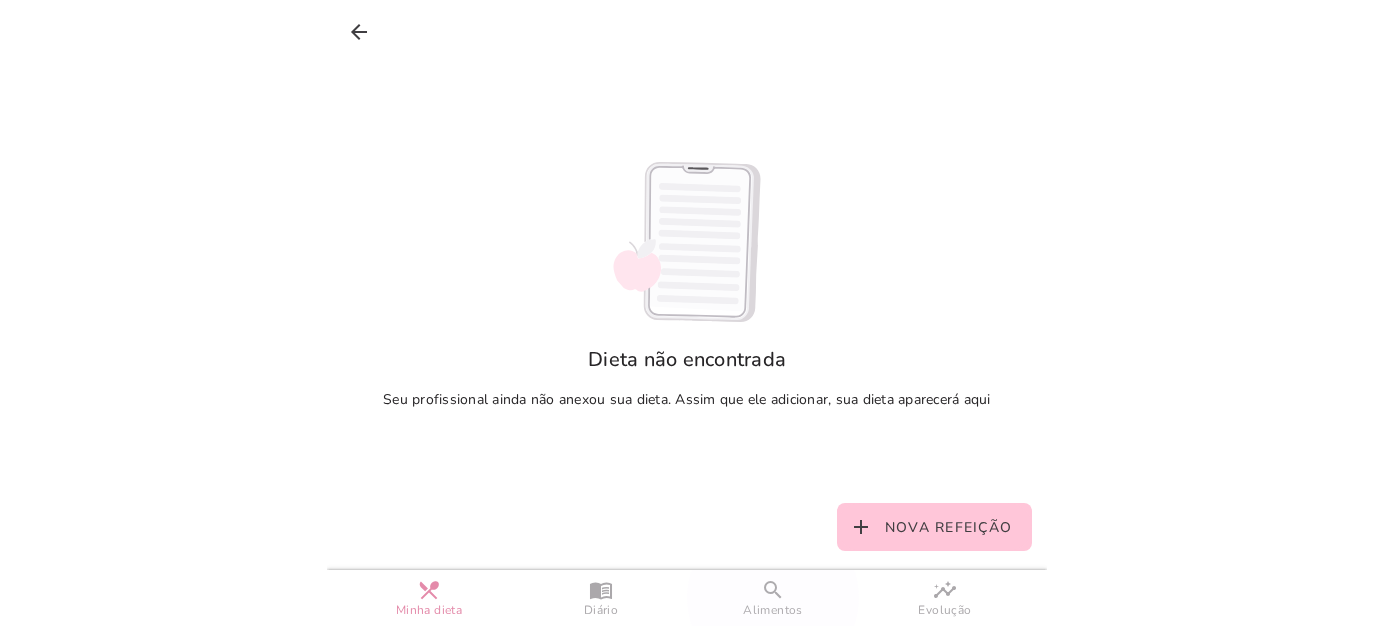 click on "search
Alimentos" at bounding box center [773, 598] 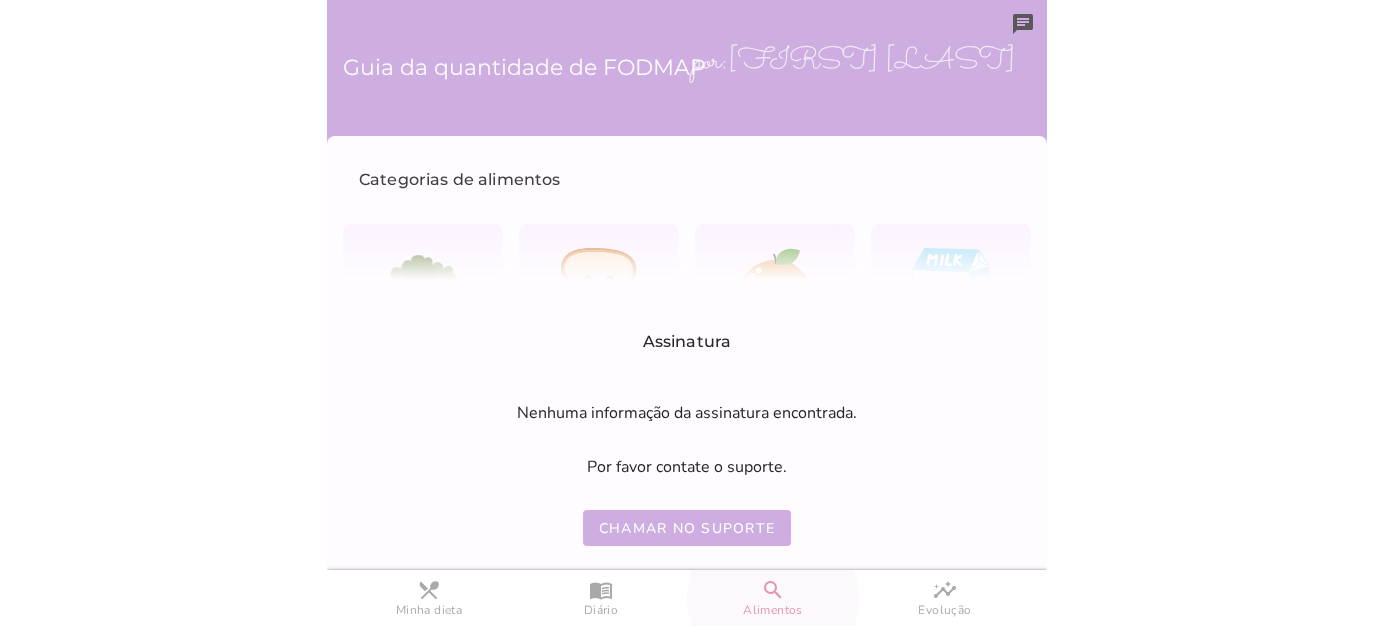 drag, startPoint x: 814, startPoint y: 328, endPoint x: 996, endPoint y: 248, distance: 198.80644 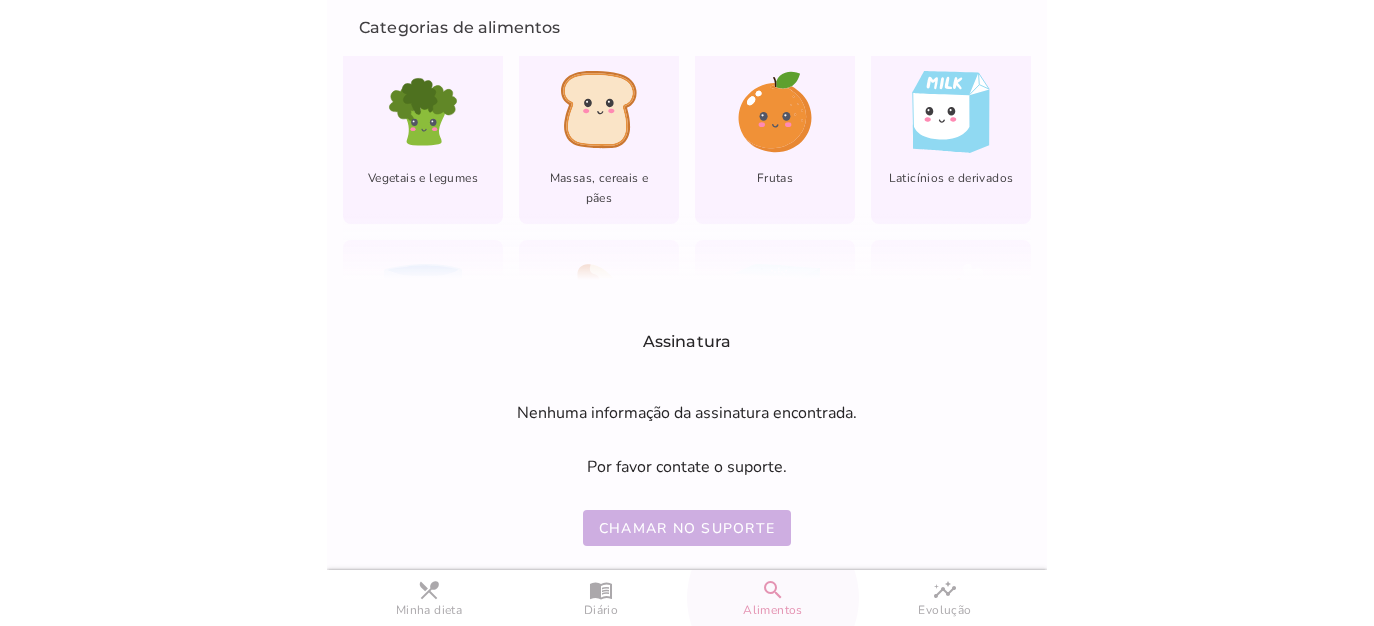 scroll, scrollTop: 185, scrollLeft: 0, axis: vertical 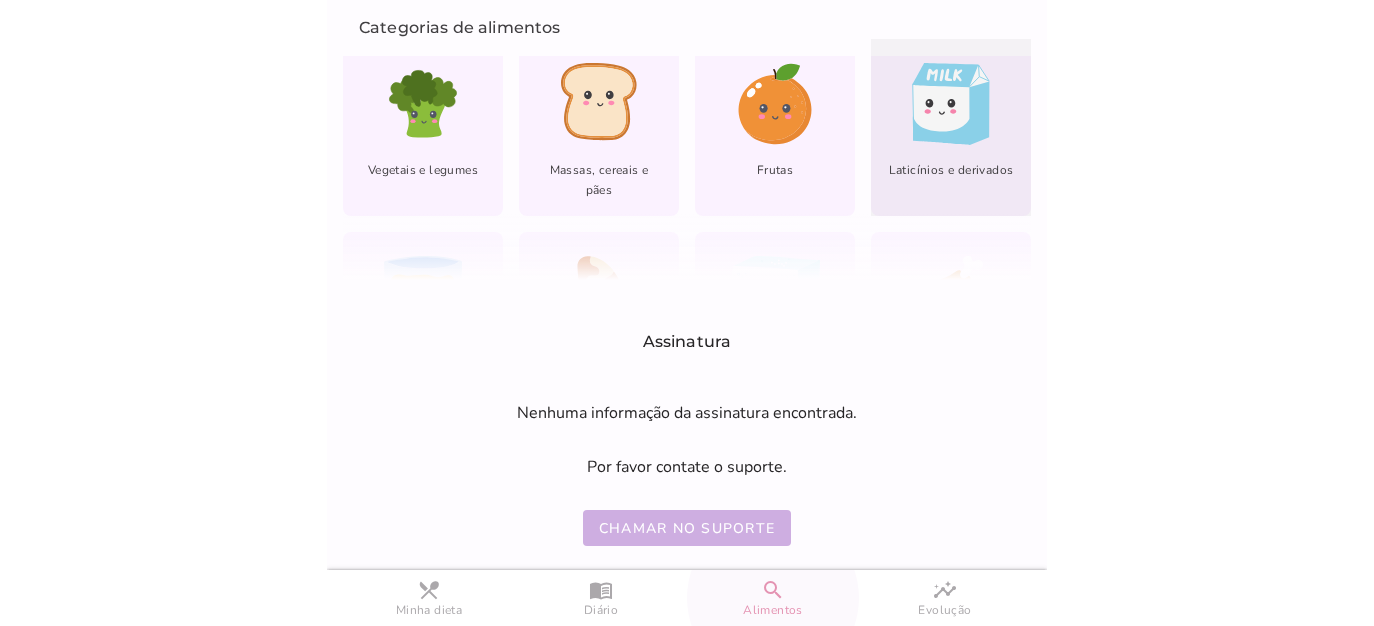 click on "Laticínios e derivados" at bounding box center [951, 178] 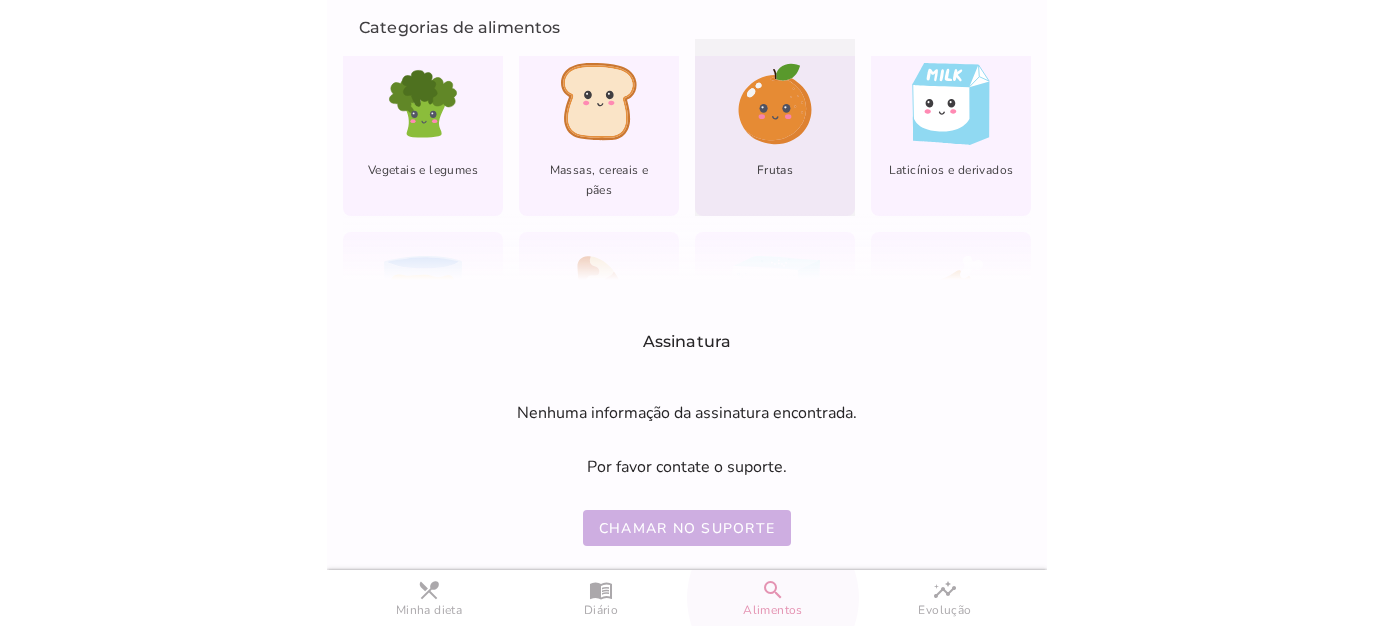scroll, scrollTop: 0, scrollLeft: 0, axis: both 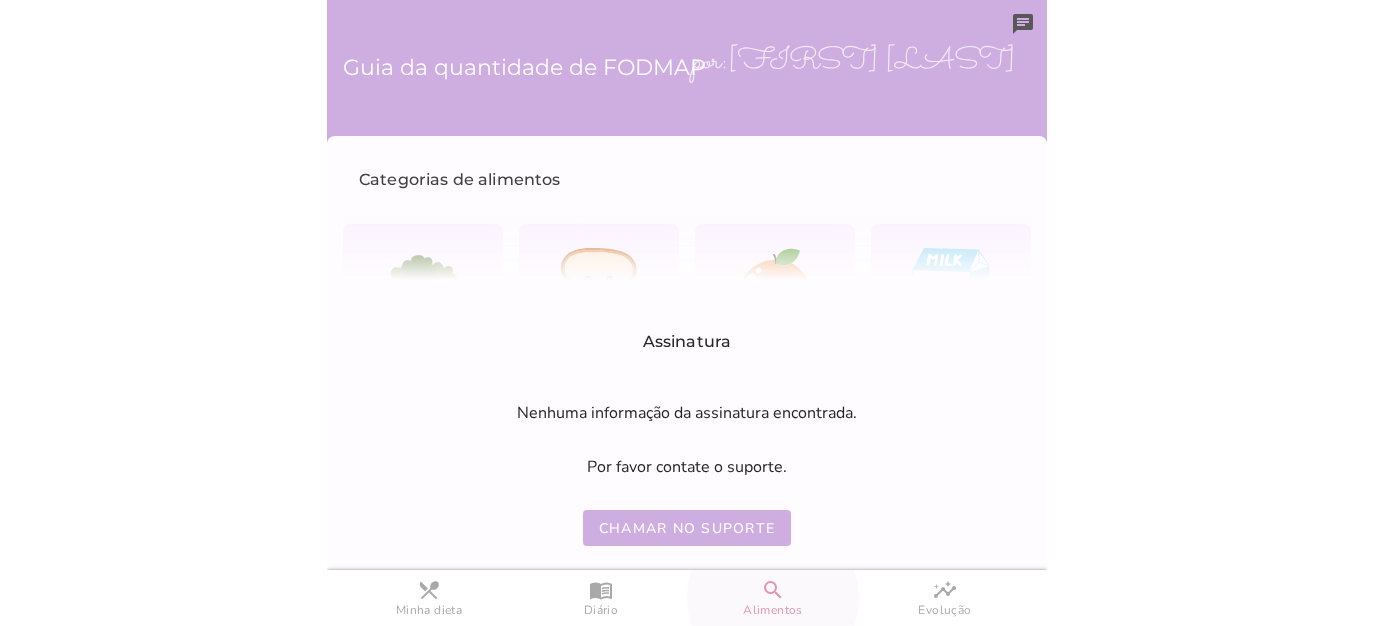 click 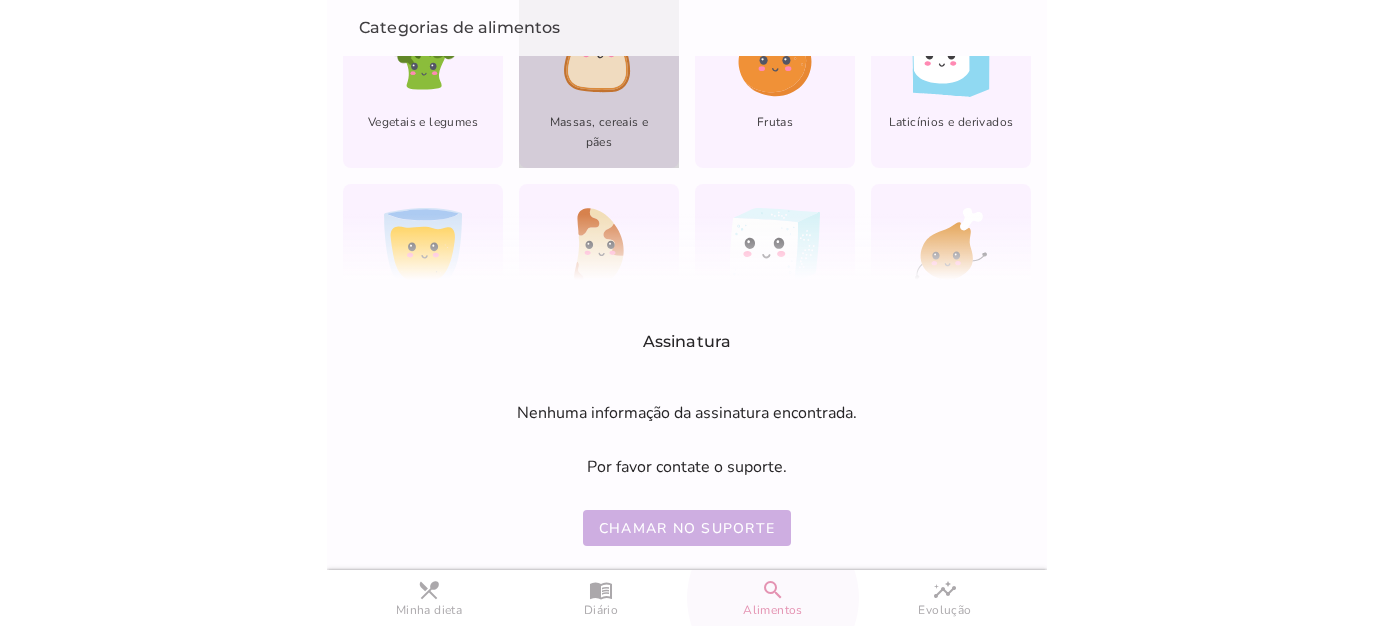 click on "Massas, cereais e pães" at bounding box center (599, 140) 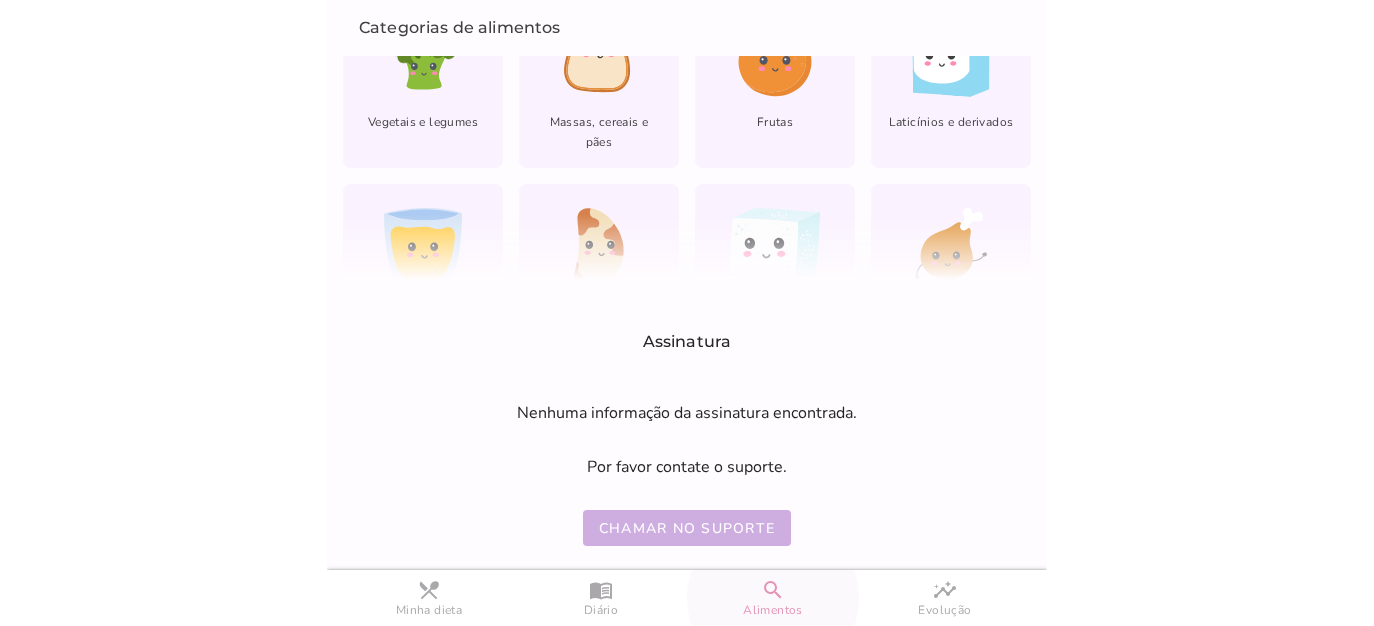drag, startPoint x: 856, startPoint y: 108, endPoint x: 739, endPoint y: 99, distance: 117.34564 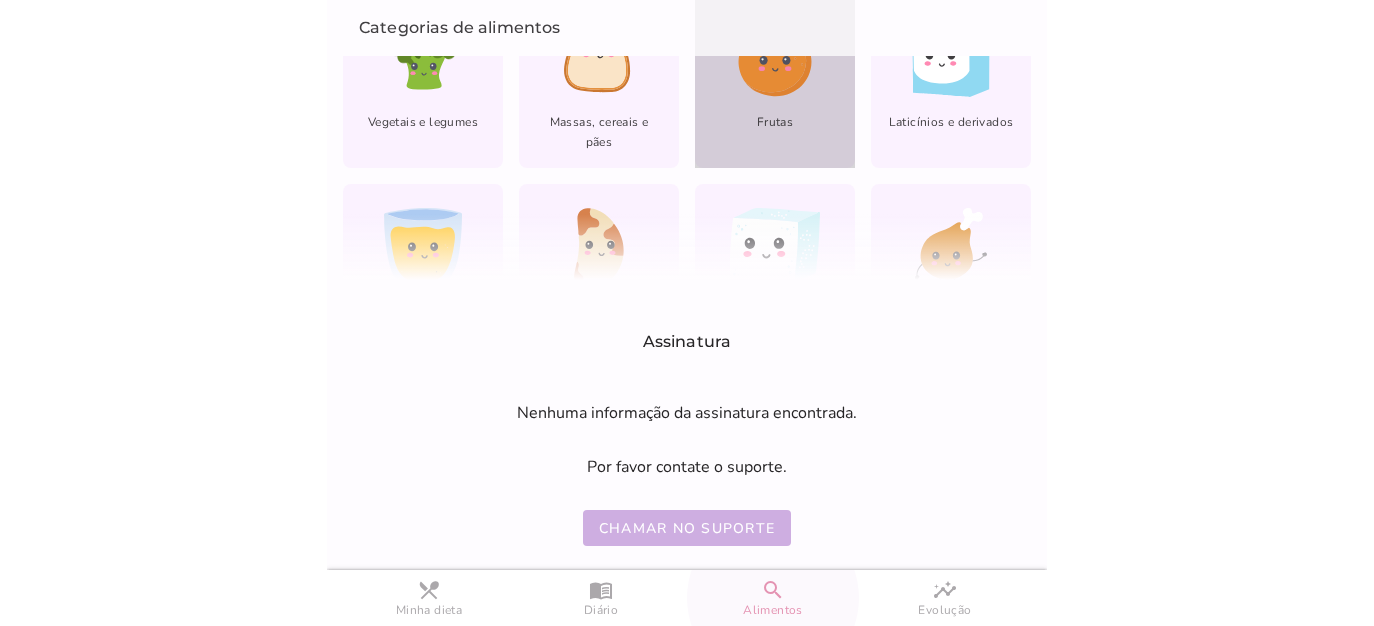 click on "Frutas" at bounding box center [775, 79] 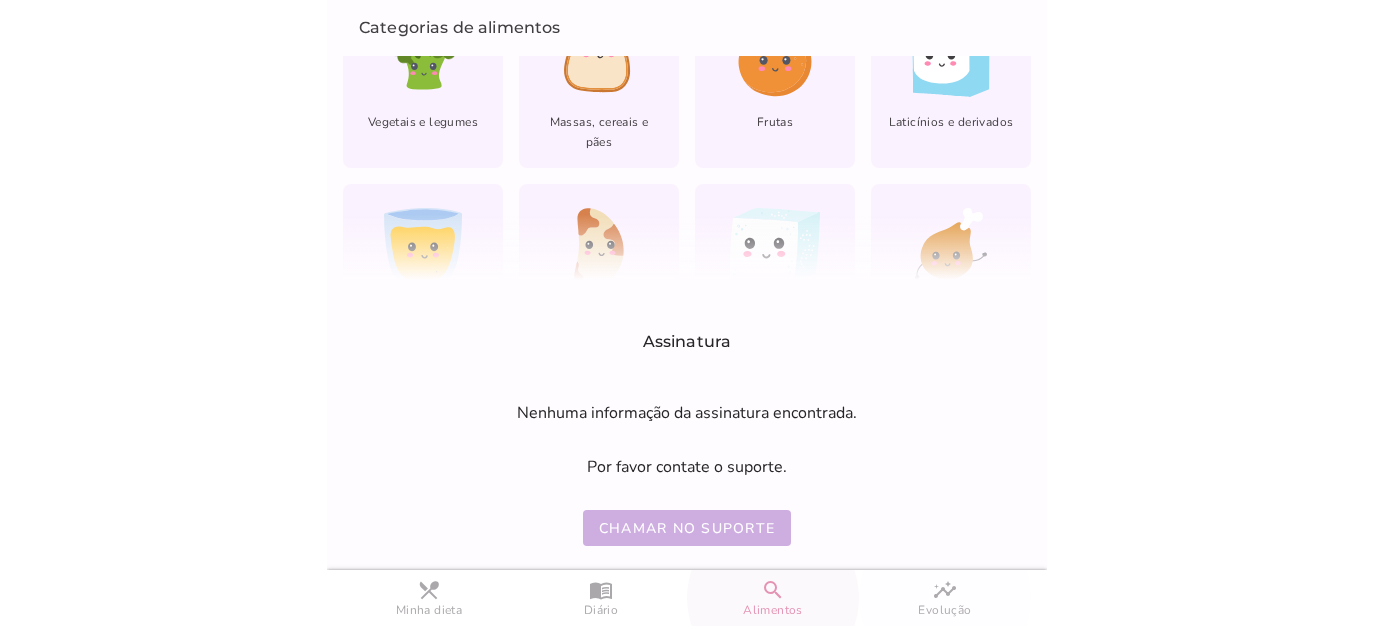 click on "Evolução" at bounding box center [944, 610] 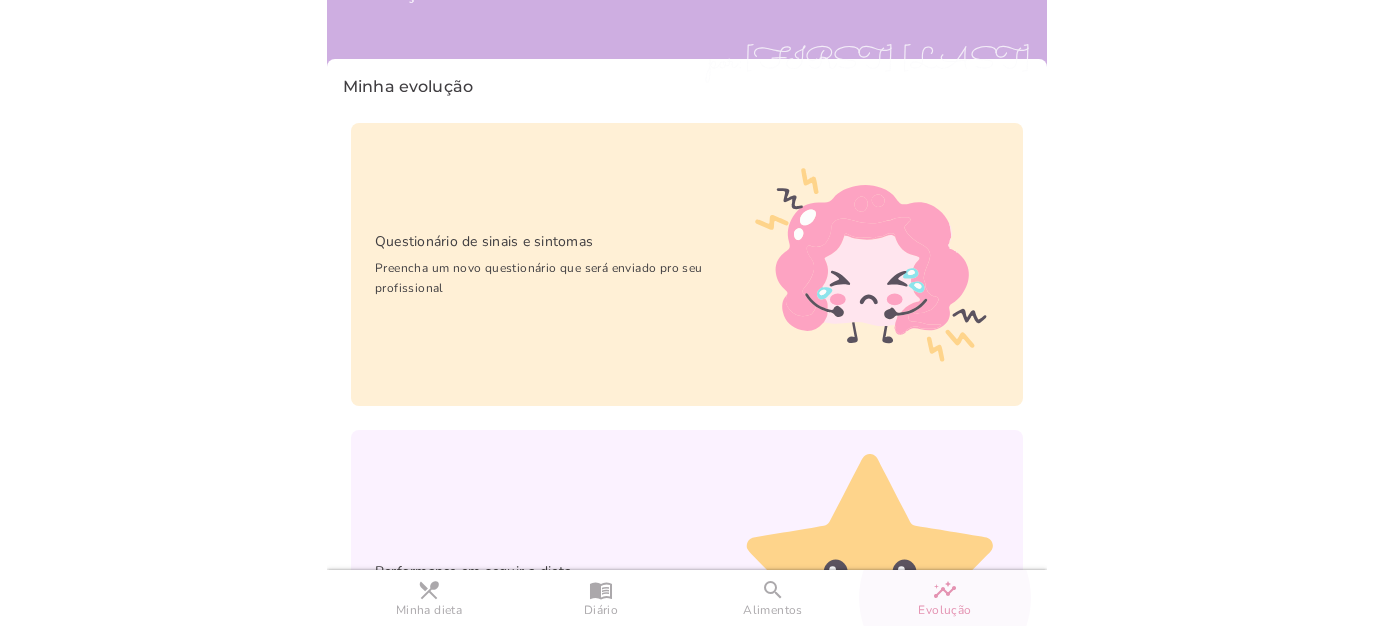 scroll, scrollTop: 0, scrollLeft: 0, axis: both 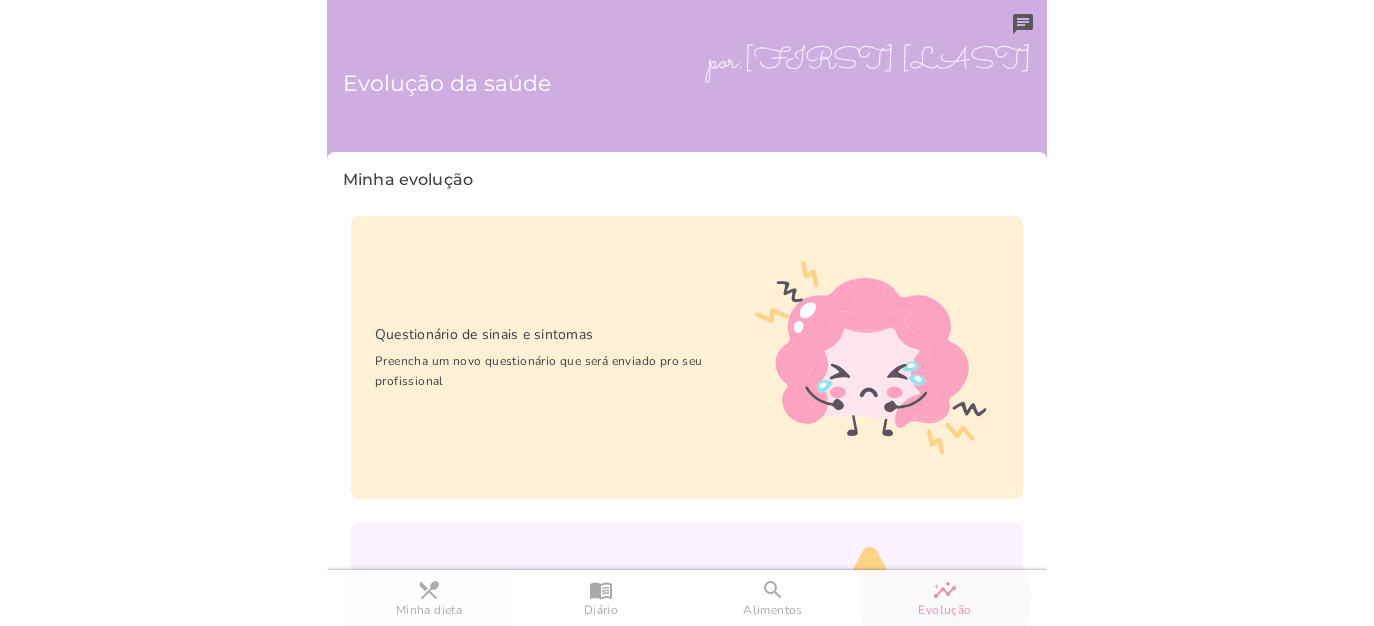 click on "restaurant_menu" at bounding box center [0, 0] 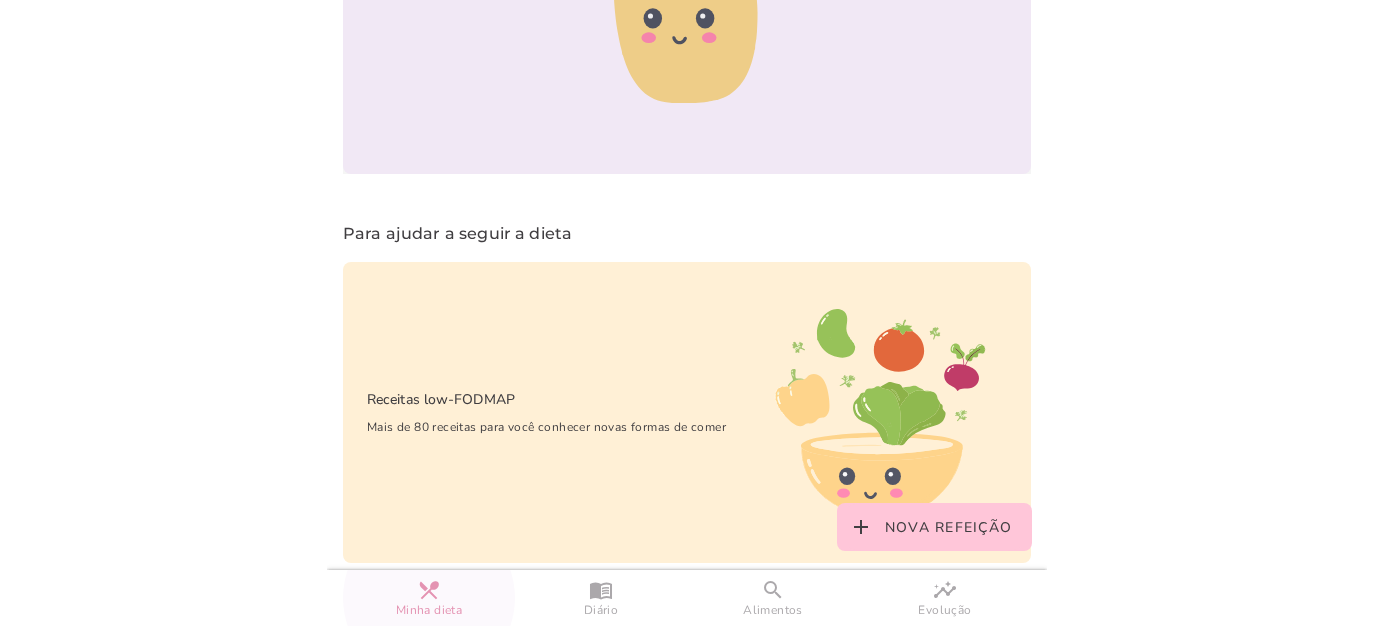scroll, scrollTop: 478, scrollLeft: 0, axis: vertical 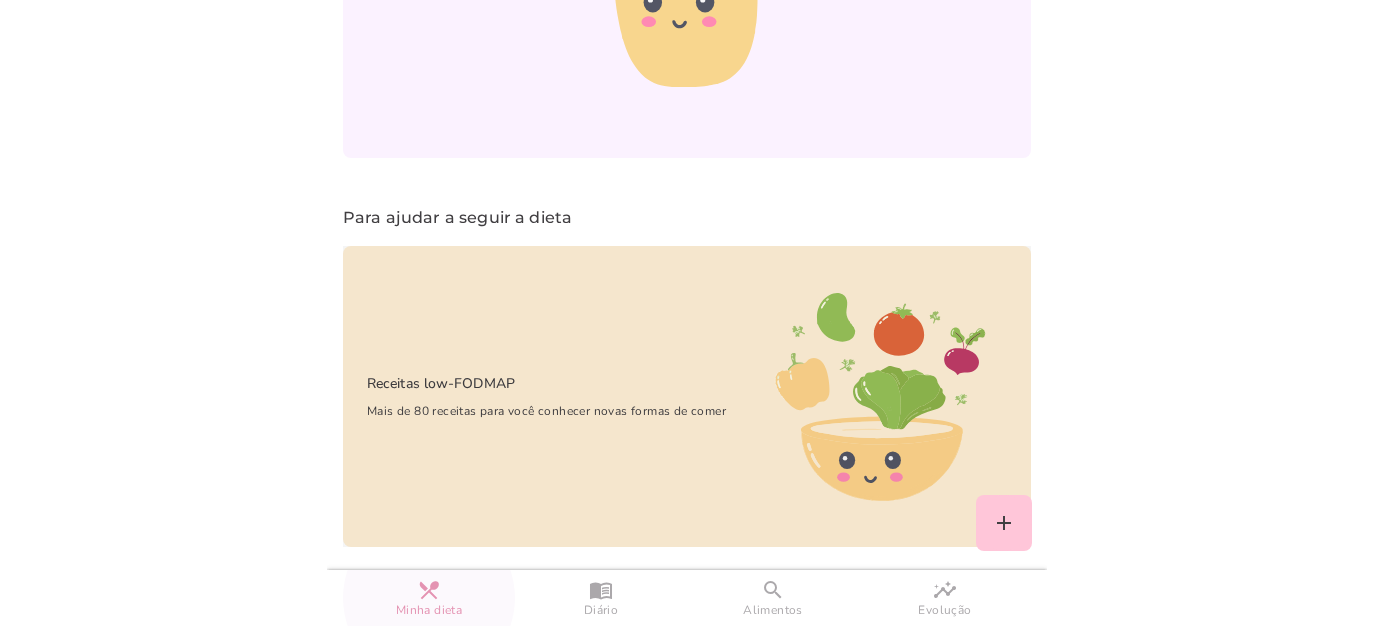 click on "Receitas low-FODMAP
Mais de 80 receitas para você conhecer novas formas de
comer" at bounding box center (687, 397) 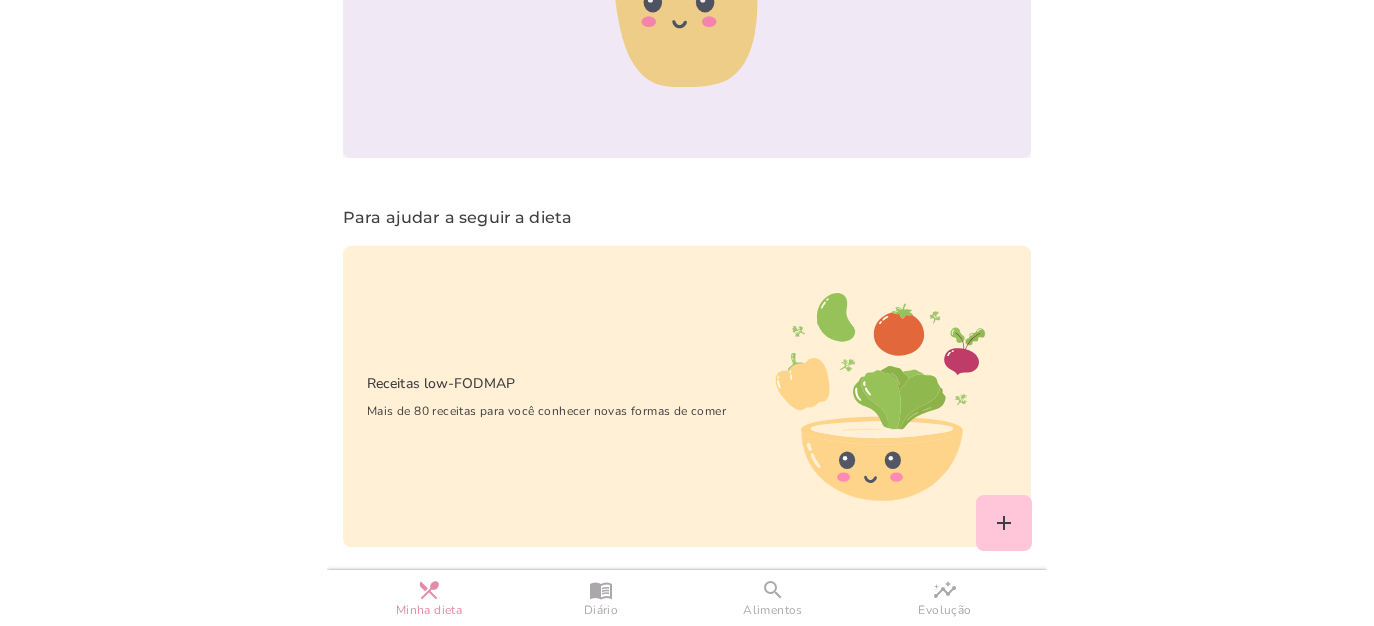 scroll, scrollTop: 0, scrollLeft: 0, axis: both 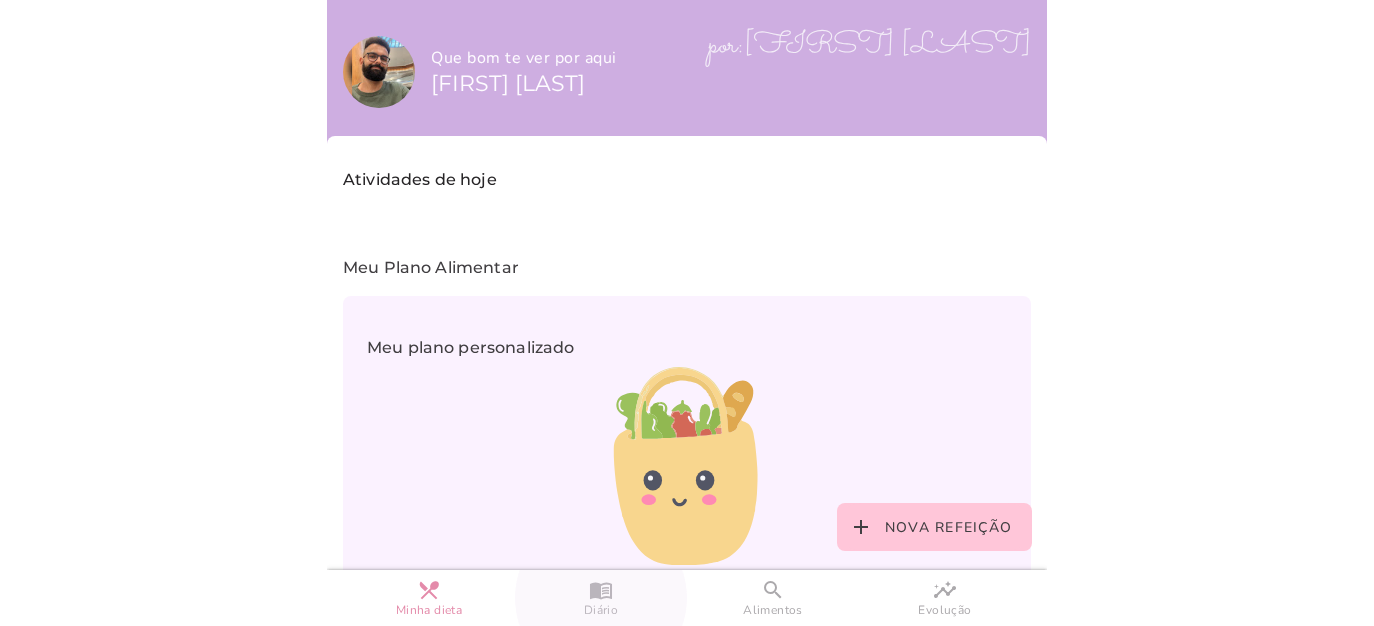 click on "menu_book" at bounding box center [0, 0] 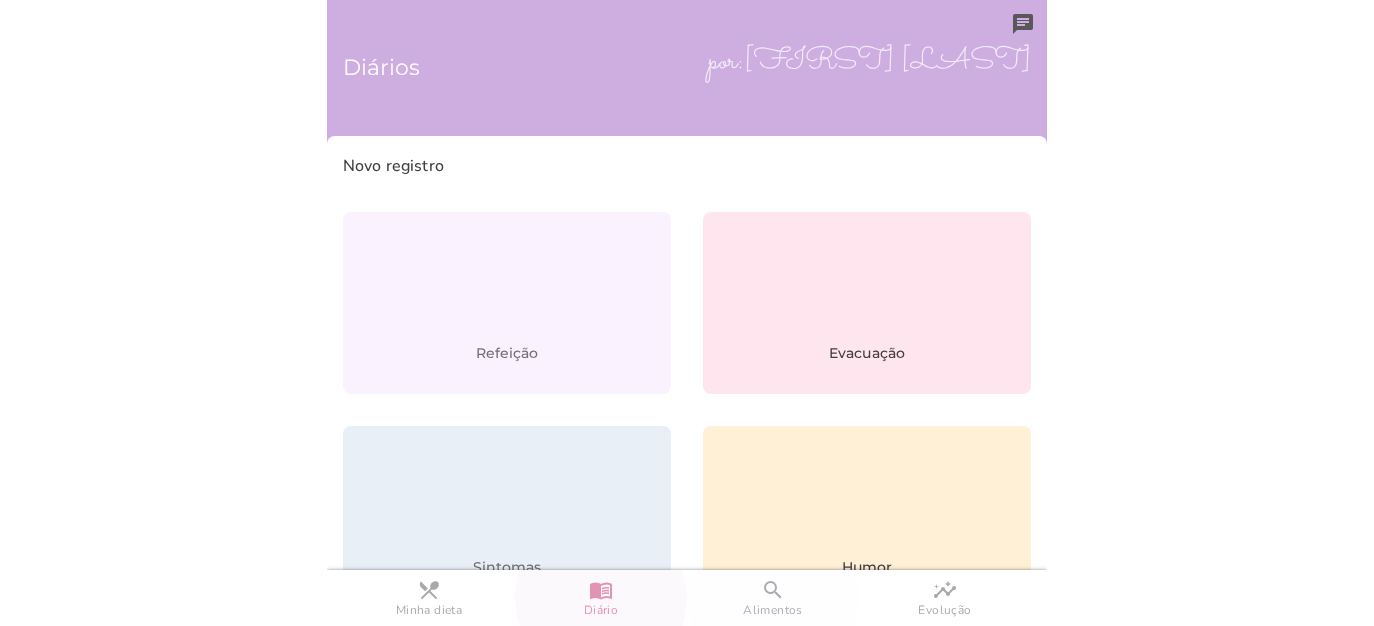 click on "search
Alimentos" at bounding box center [773, 598] 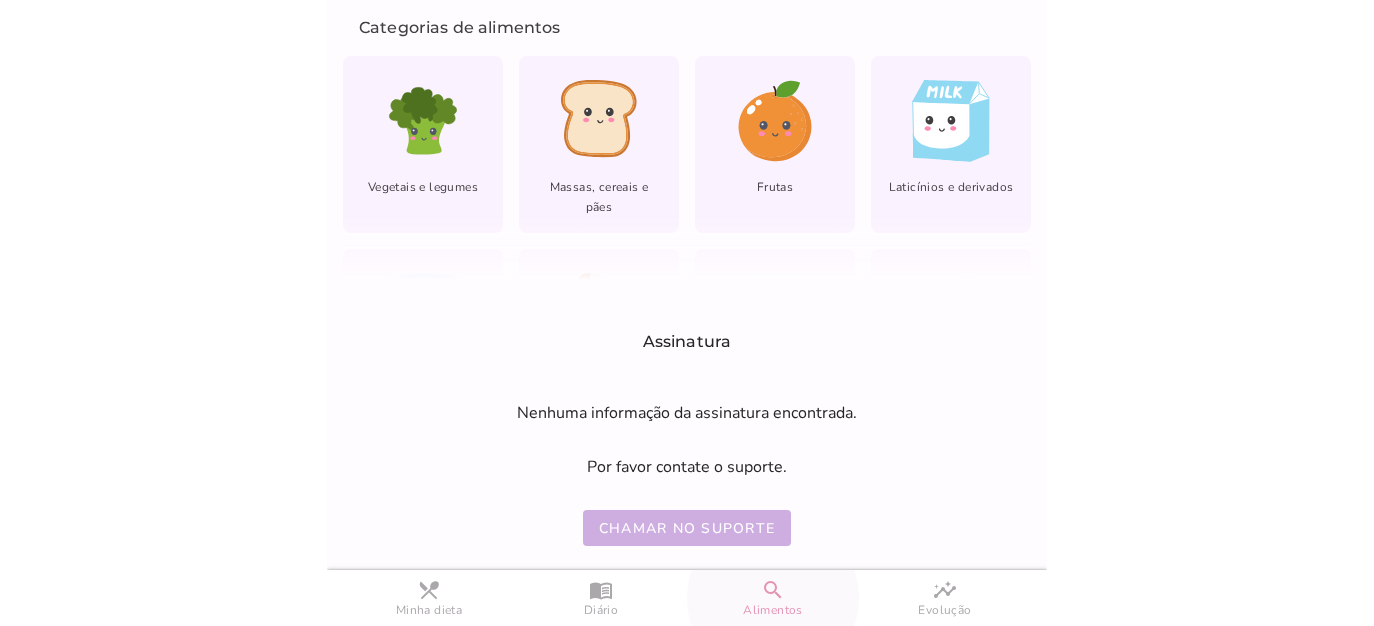 scroll, scrollTop: 174, scrollLeft: 0, axis: vertical 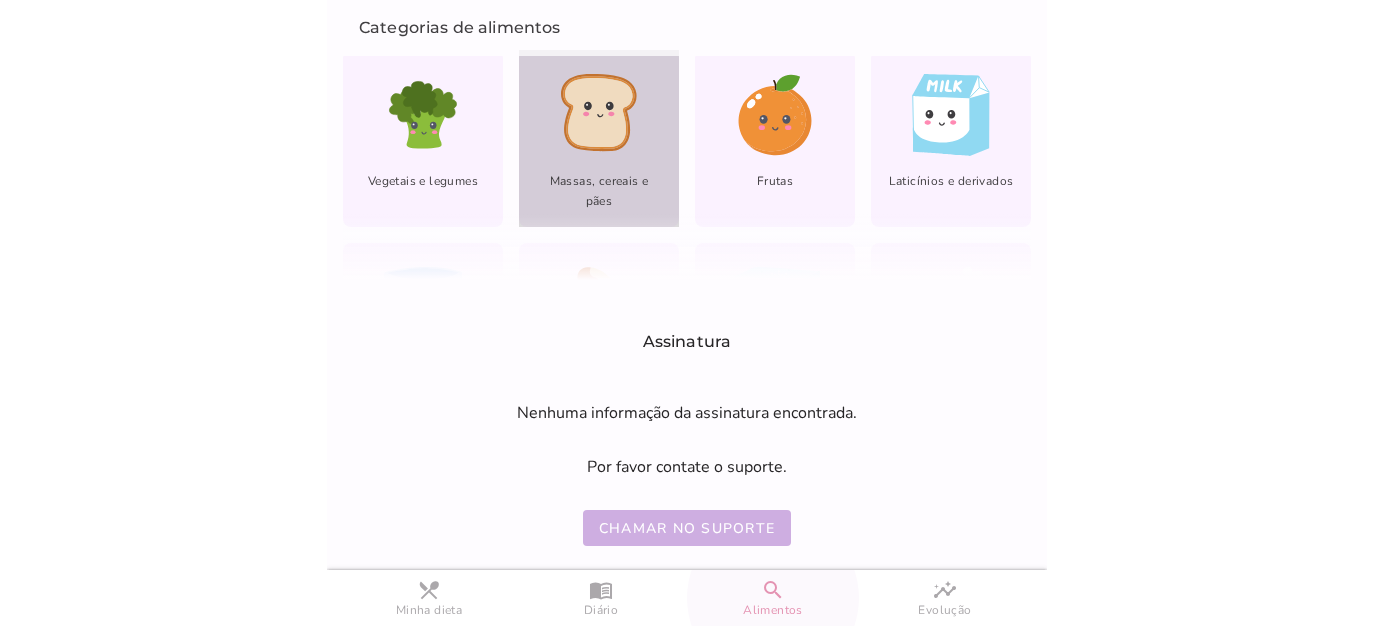 click on "Massas, cereais e pães" at bounding box center [599, 138] 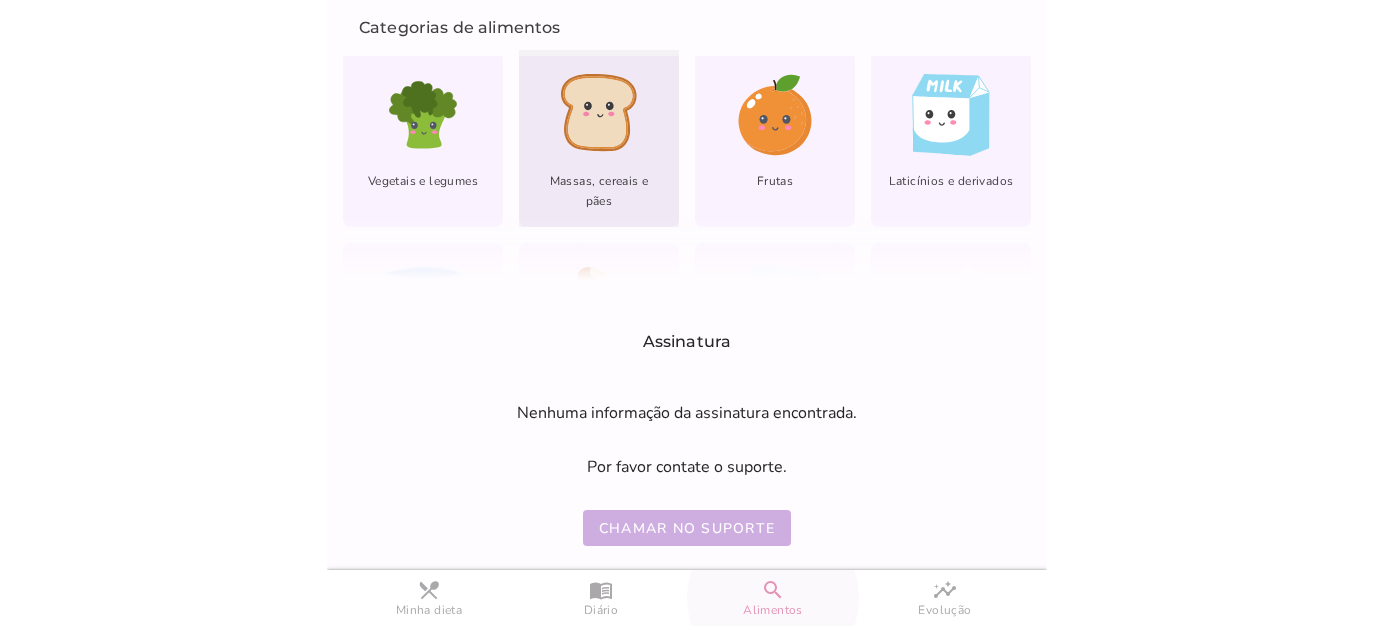 click 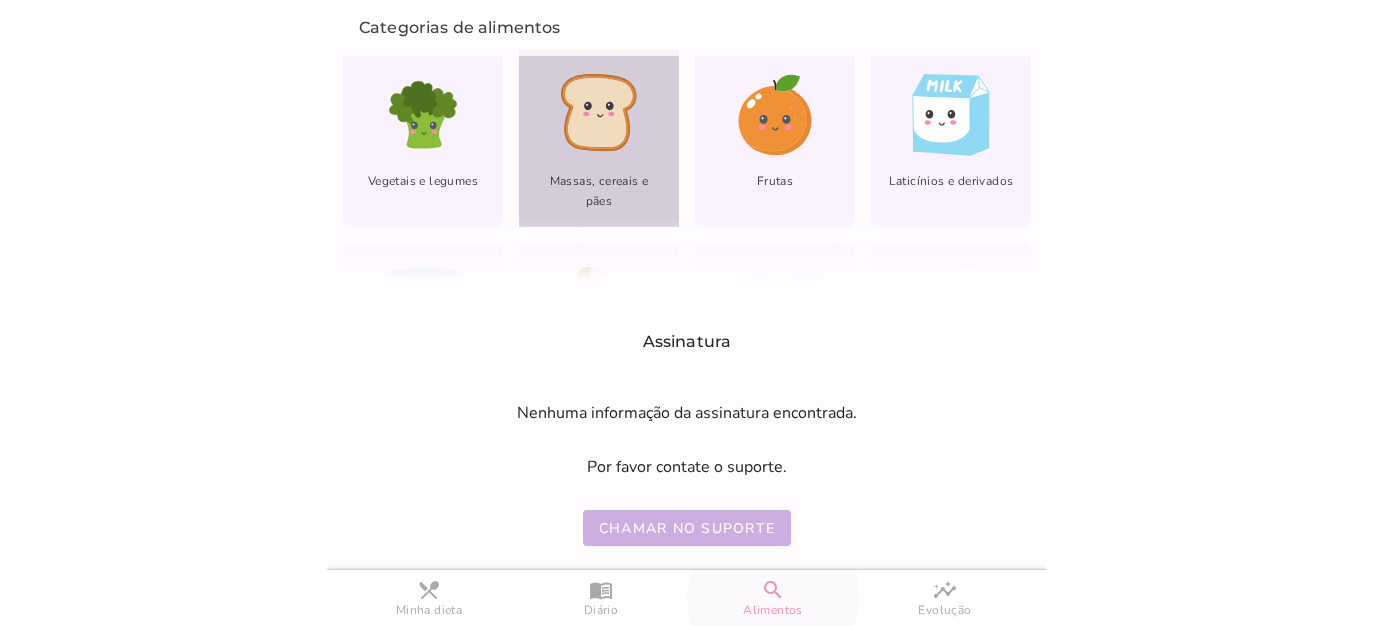 click 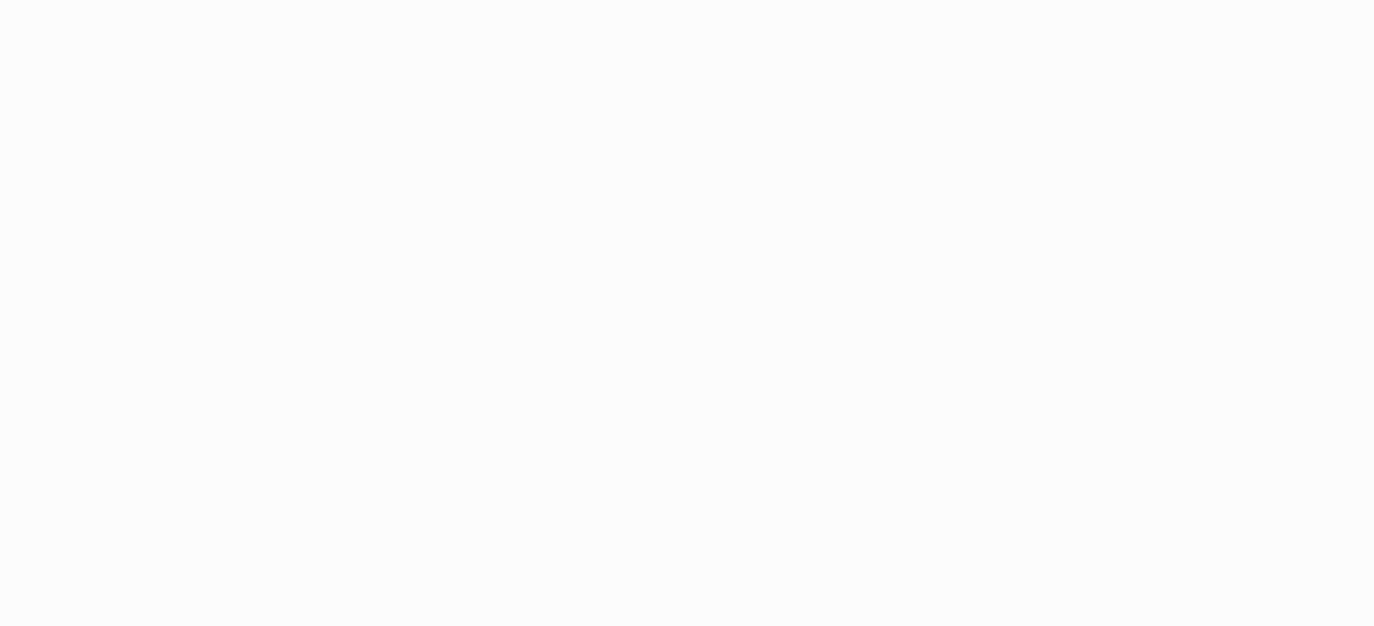 scroll, scrollTop: 0, scrollLeft: 0, axis: both 